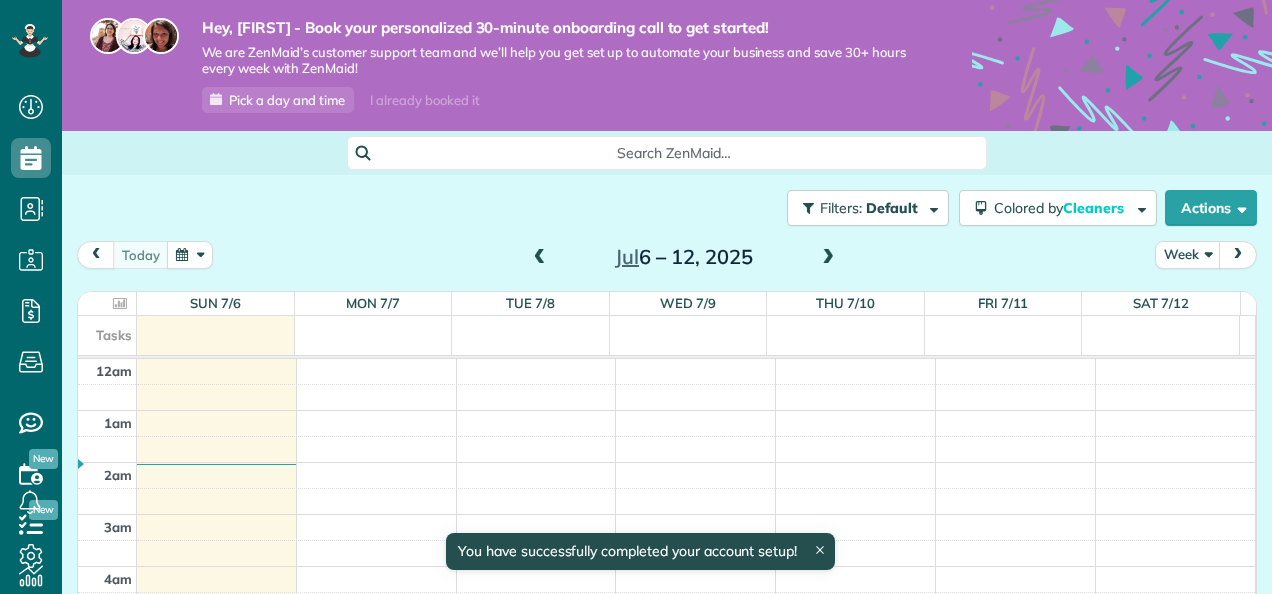 scroll, scrollTop: 0, scrollLeft: 0, axis: both 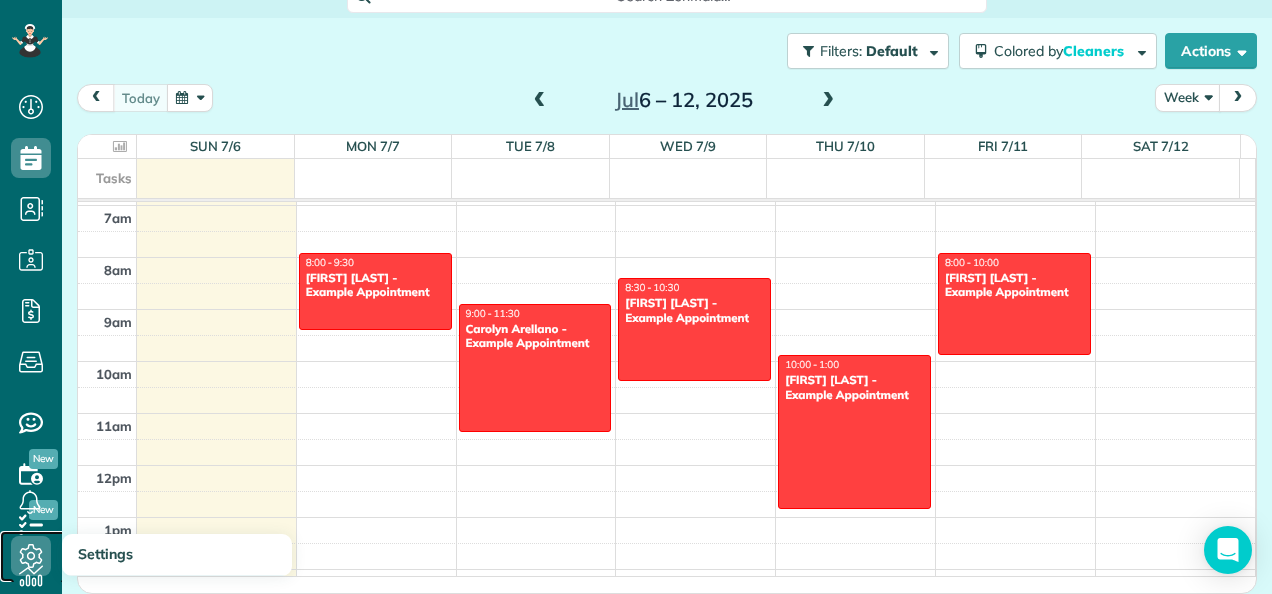 click at bounding box center [31, 556] 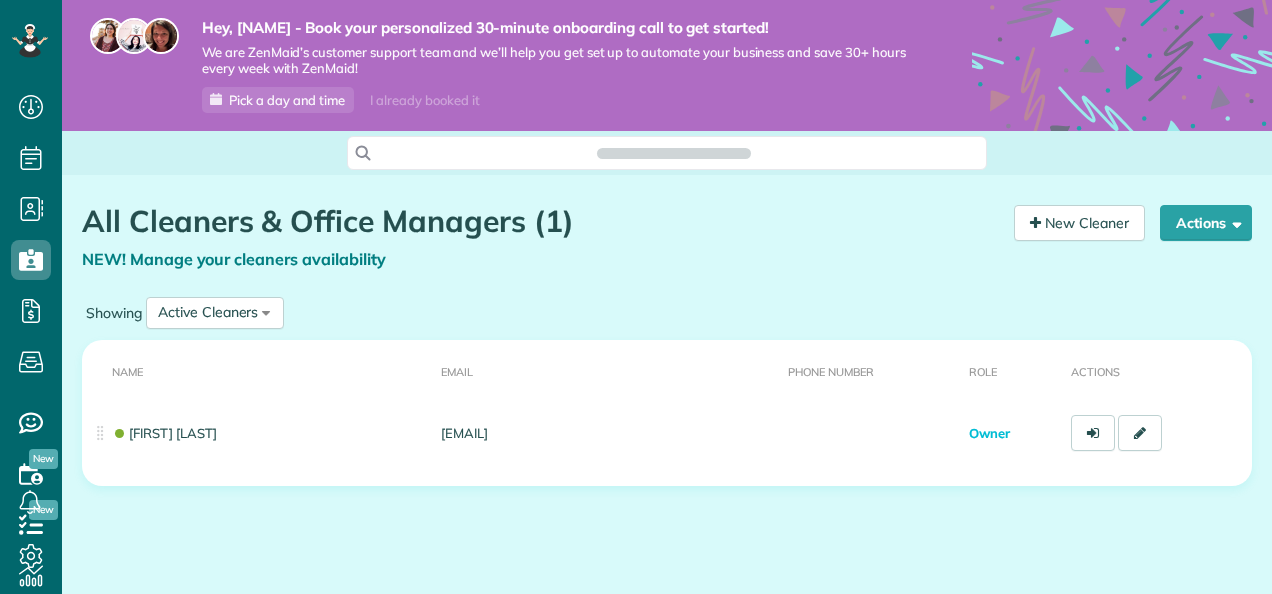 scroll, scrollTop: 0, scrollLeft: 0, axis: both 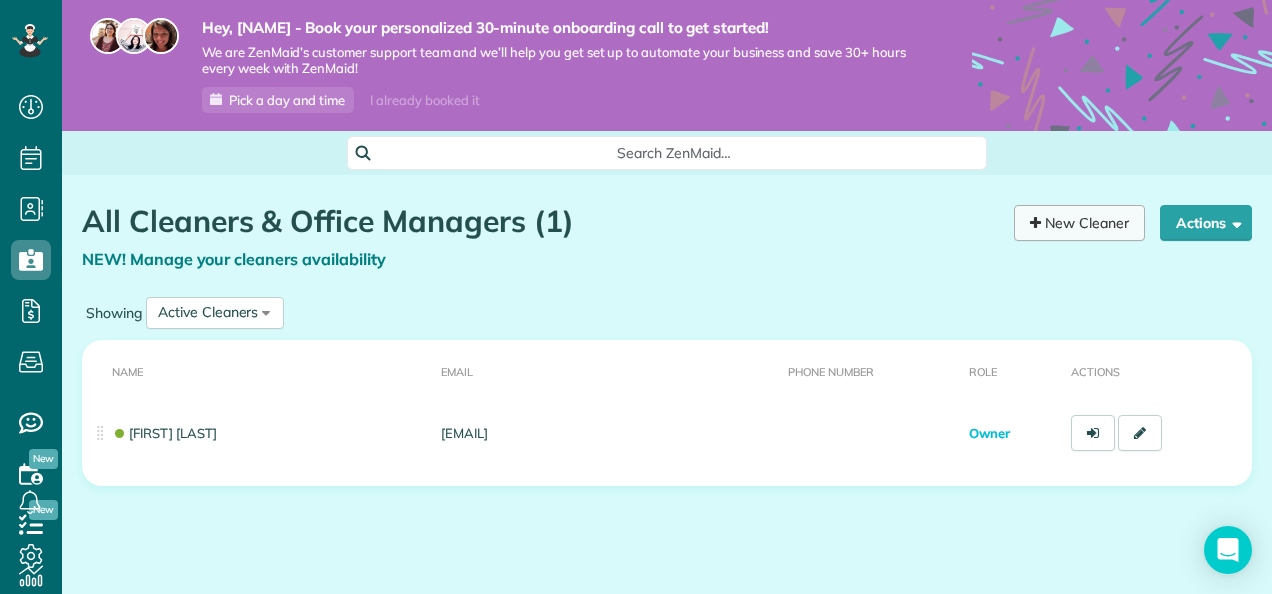 click on "New Cleaner" at bounding box center (1079, 223) 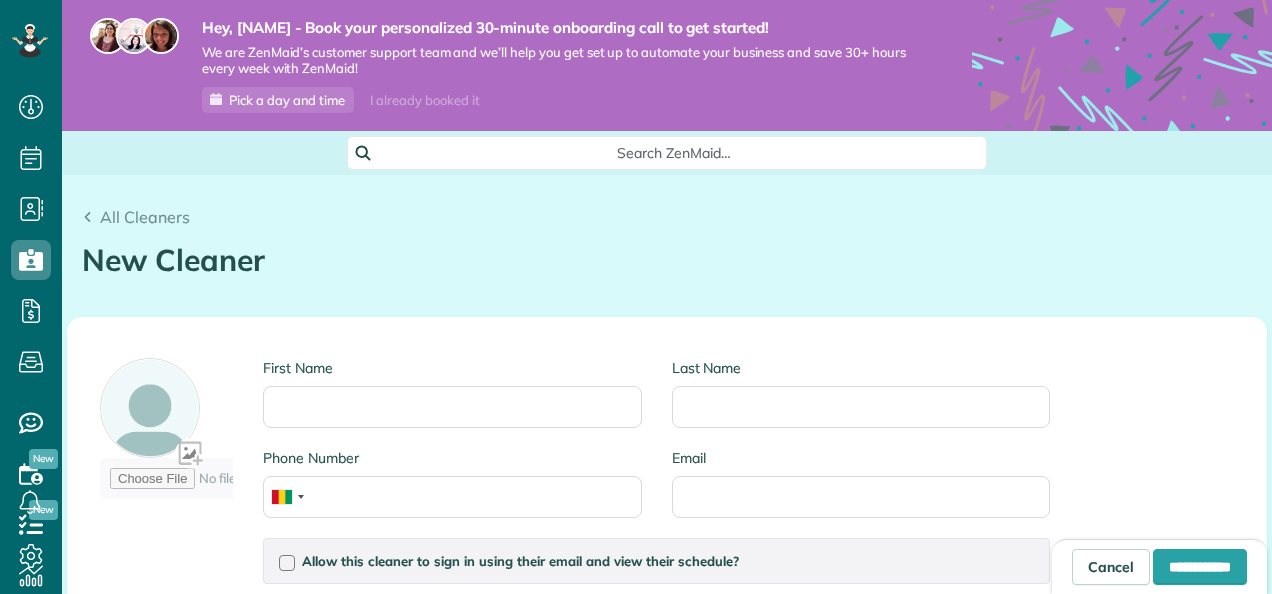 scroll, scrollTop: 0, scrollLeft: 0, axis: both 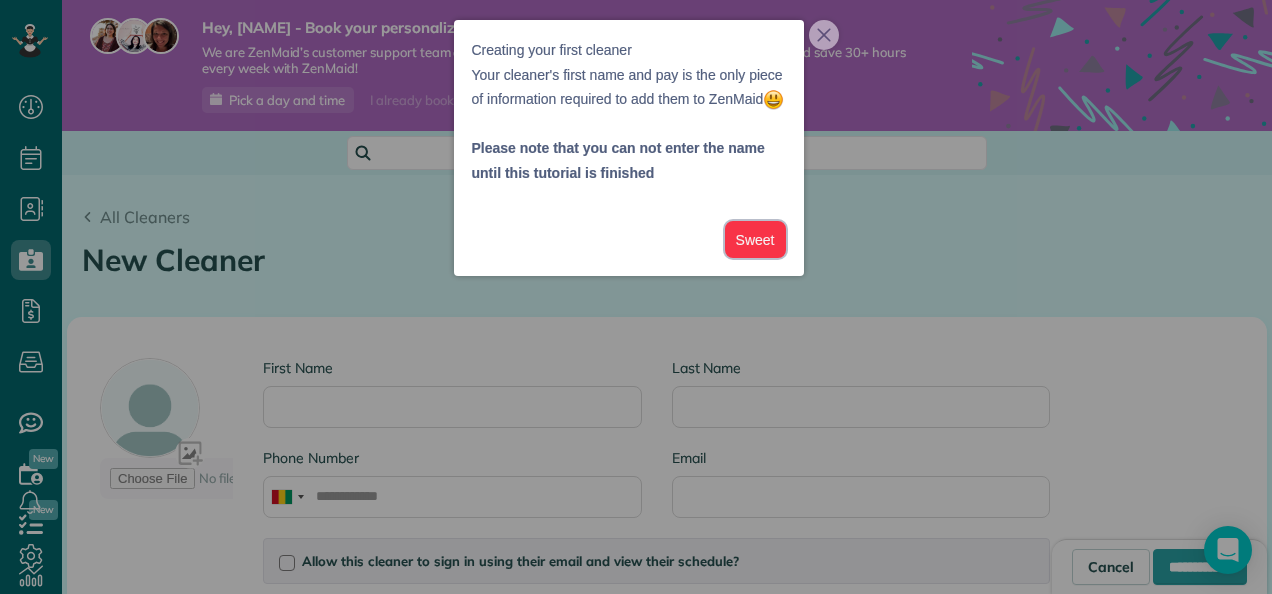 click on "Sweet" at bounding box center [755, 239] 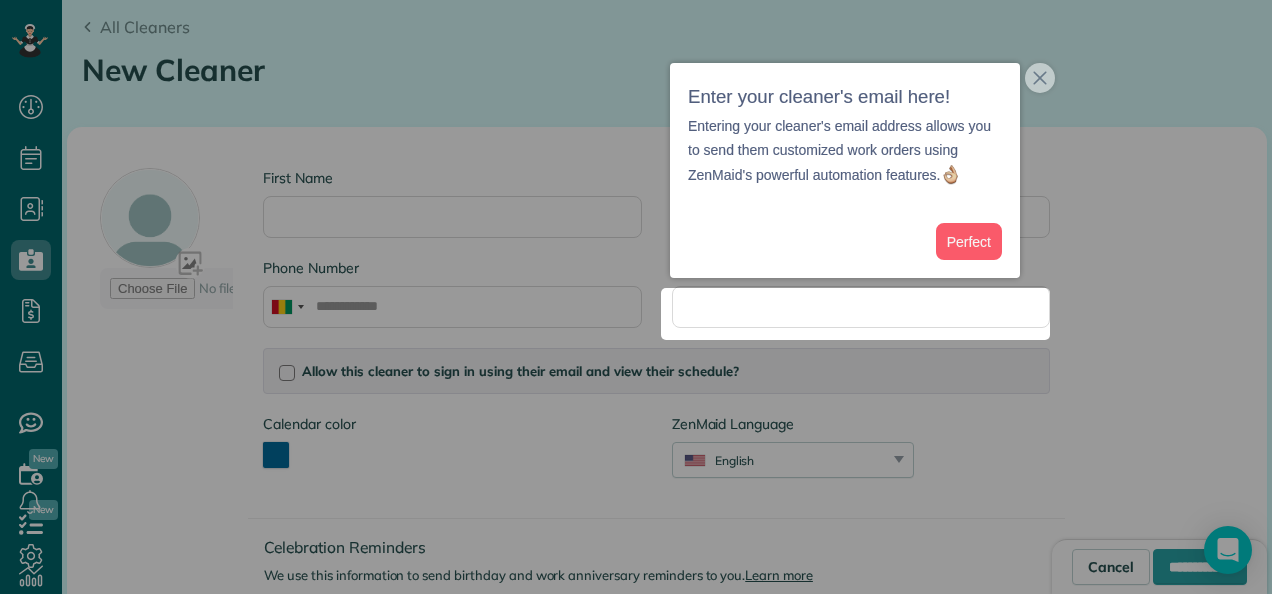 scroll, scrollTop: 198, scrollLeft: 0, axis: vertical 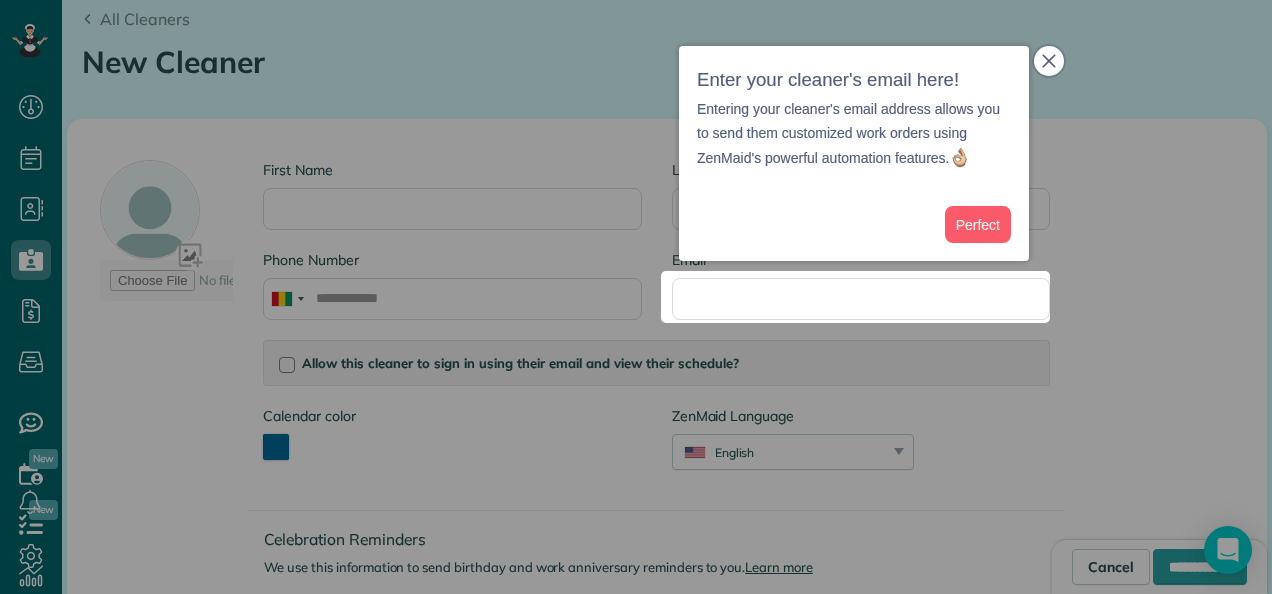 click at bounding box center [1049, 61] 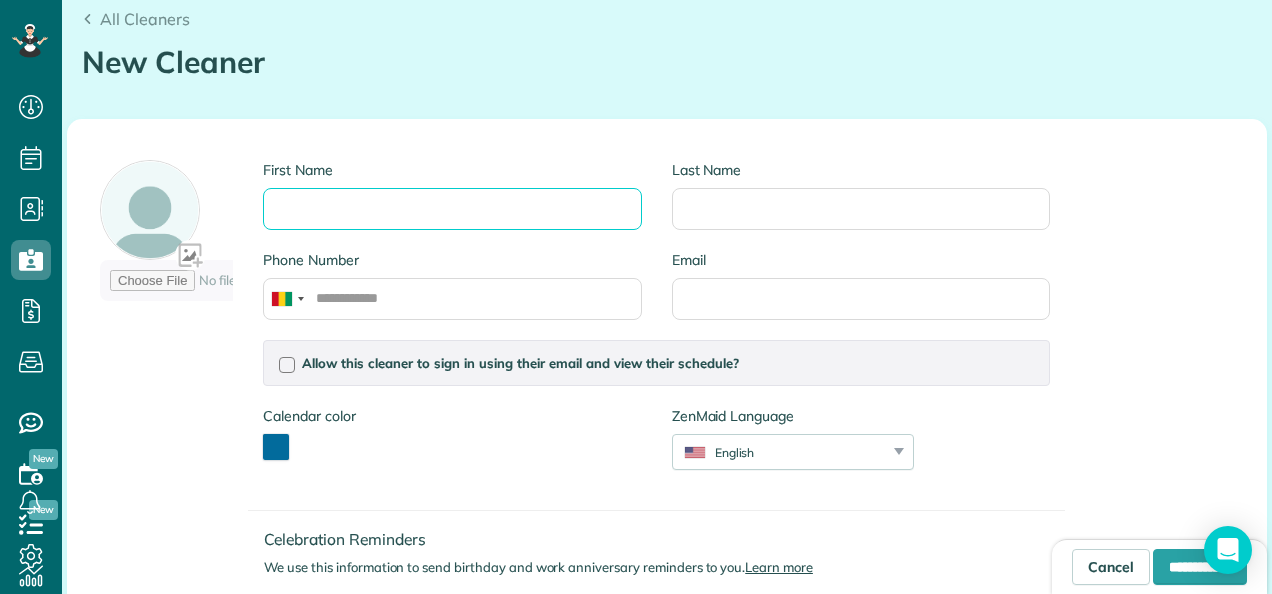 click on "First Name" at bounding box center [452, 209] 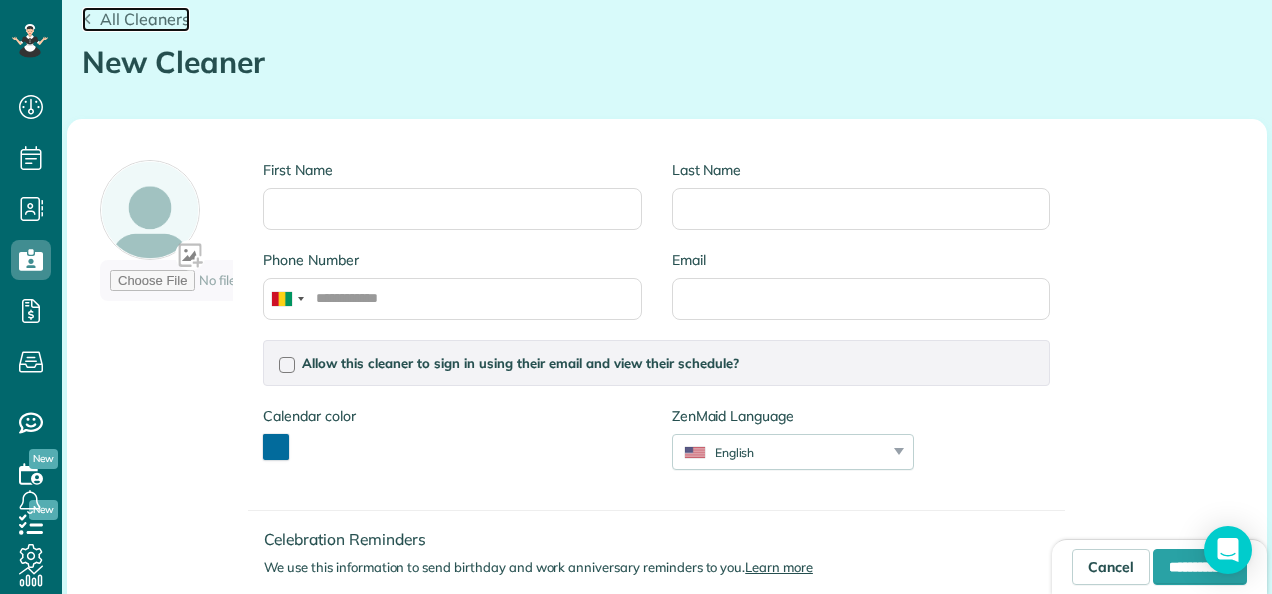 click at bounding box center [88, 19] 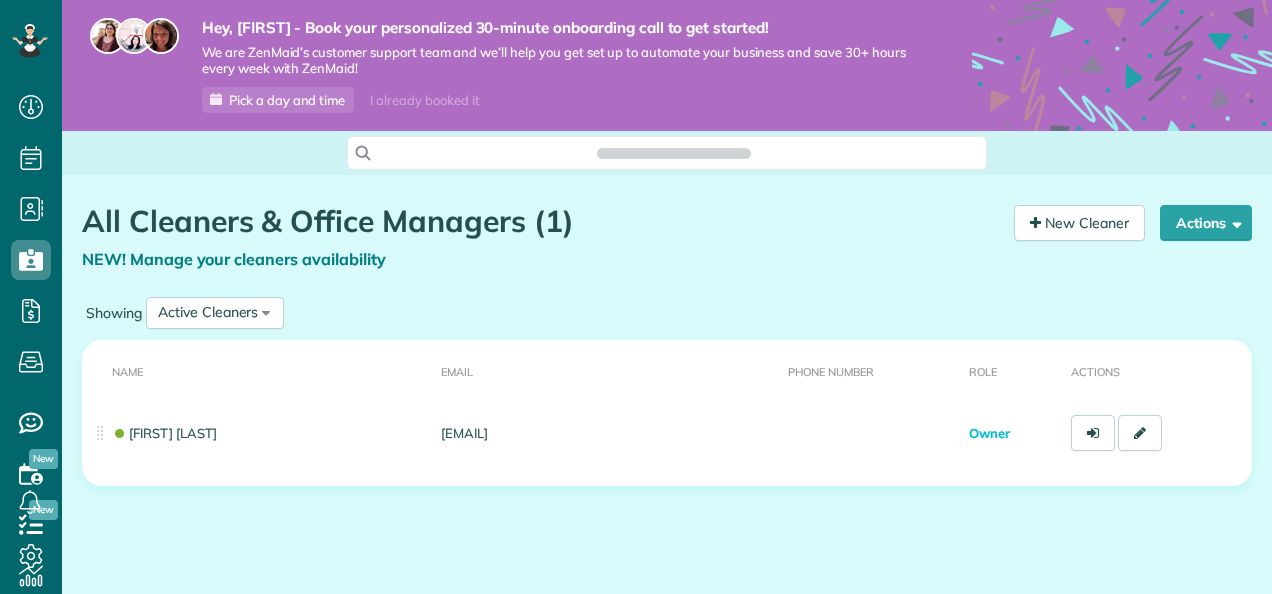 scroll, scrollTop: 0, scrollLeft: 0, axis: both 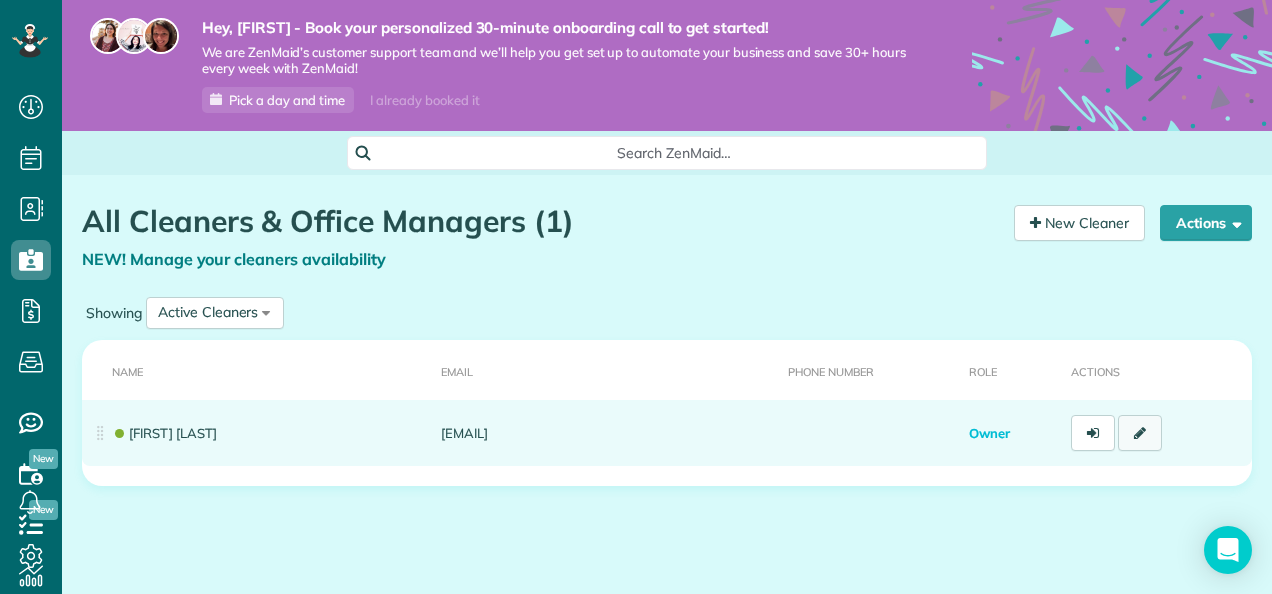 click at bounding box center (1140, 433) 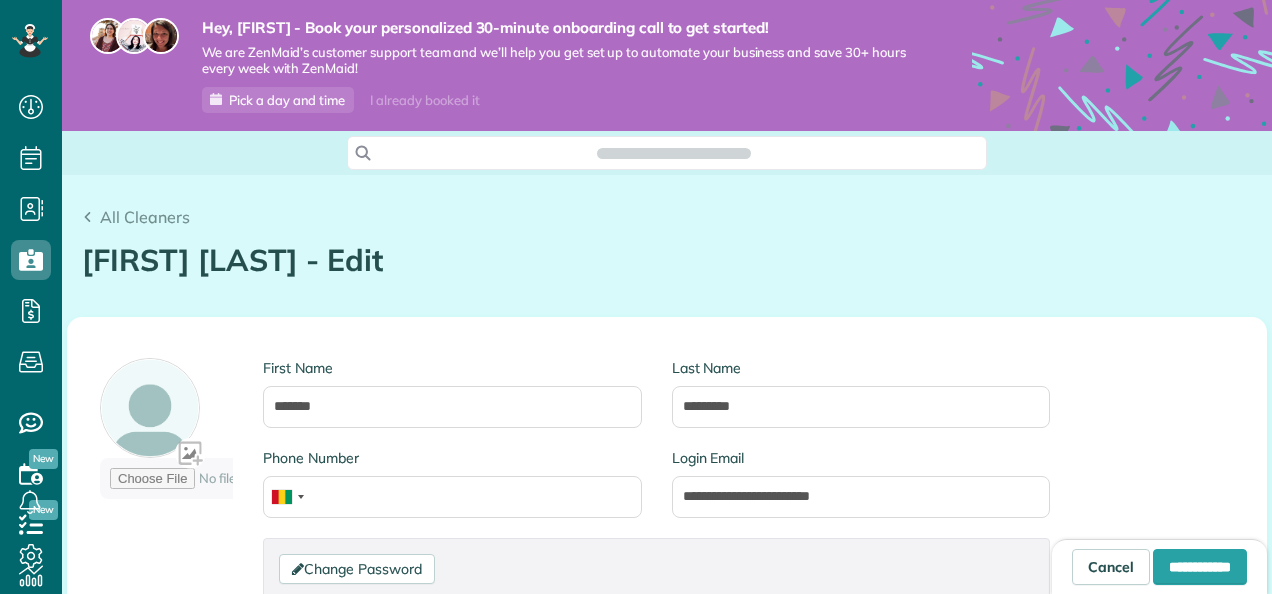 scroll, scrollTop: 0, scrollLeft: 0, axis: both 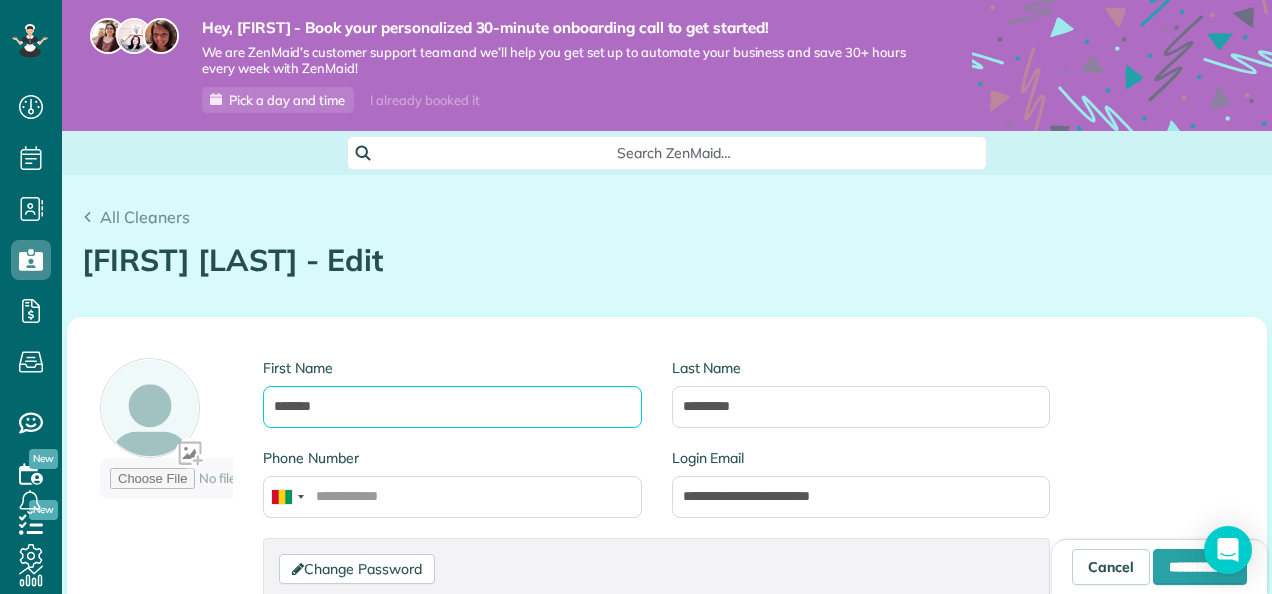 click on "*******" at bounding box center [452, 407] 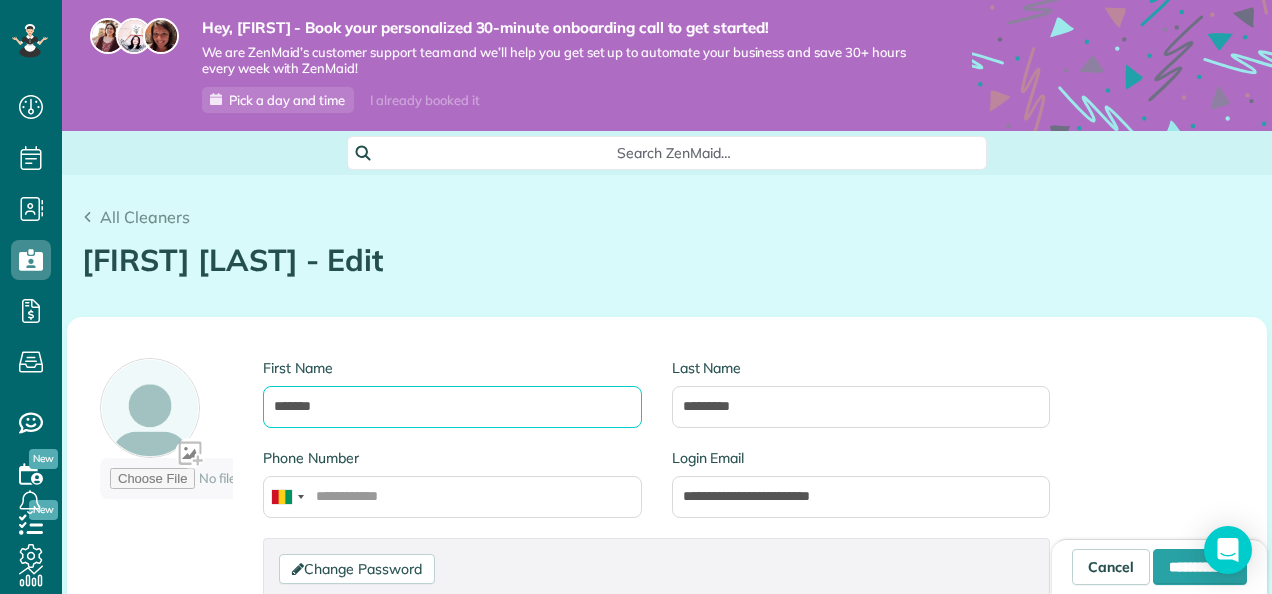 type on "*******" 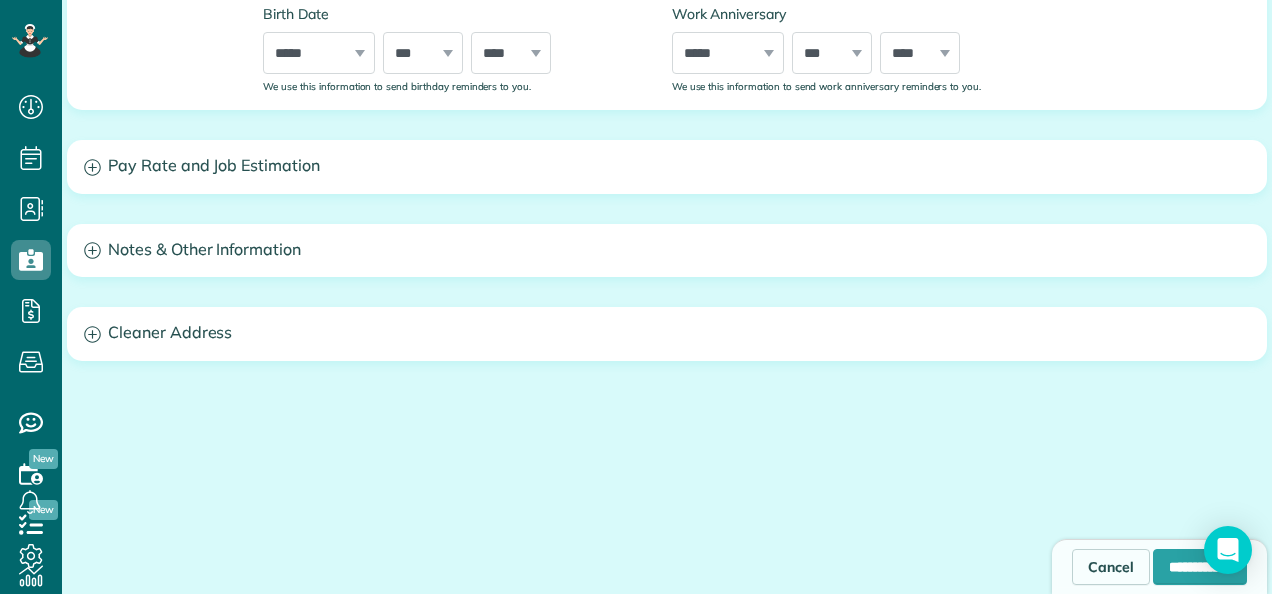 scroll, scrollTop: 832, scrollLeft: 0, axis: vertical 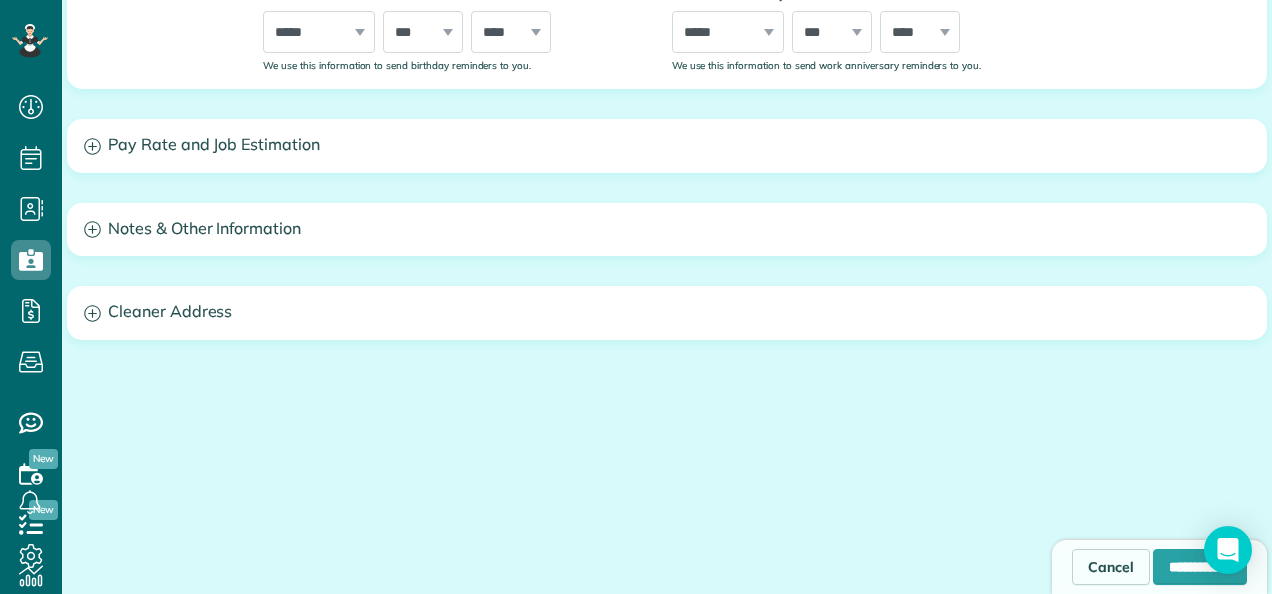 type on "****" 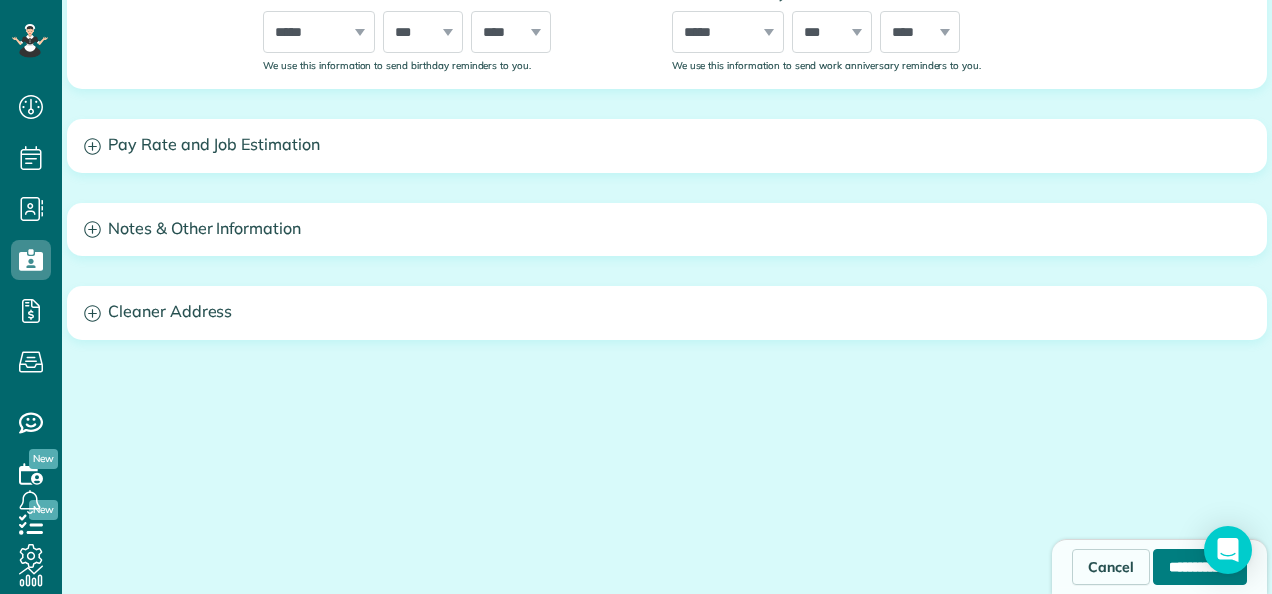click on "**********" at bounding box center (1200, 567) 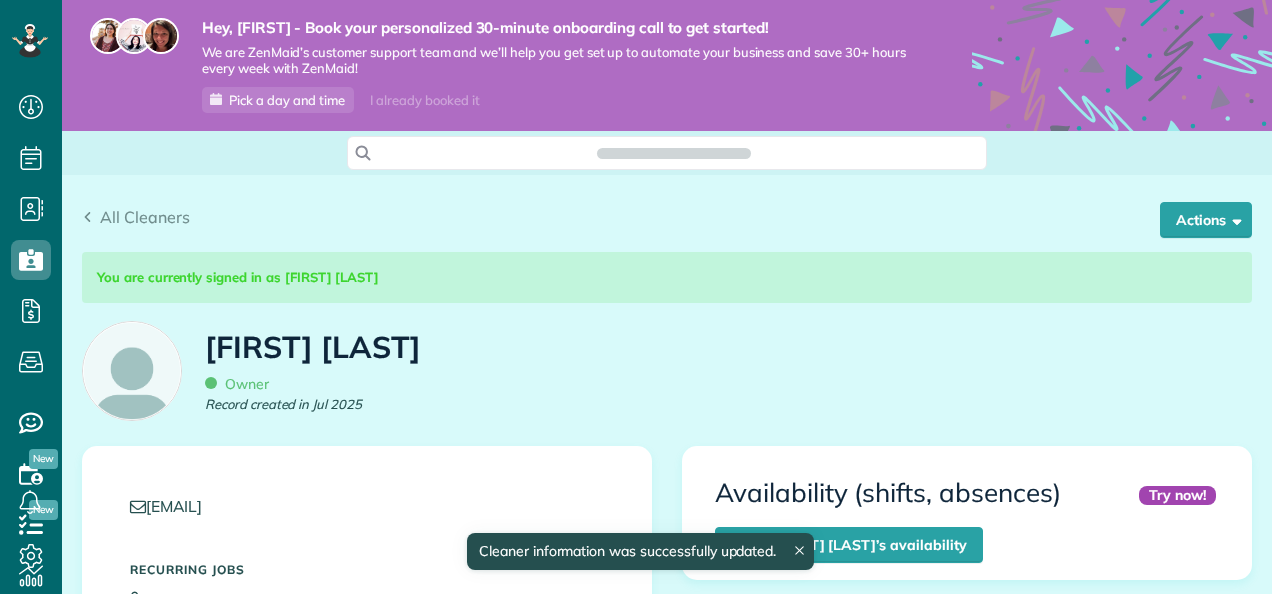 scroll, scrollTop: 0, scrollLeft: 0, axis: both 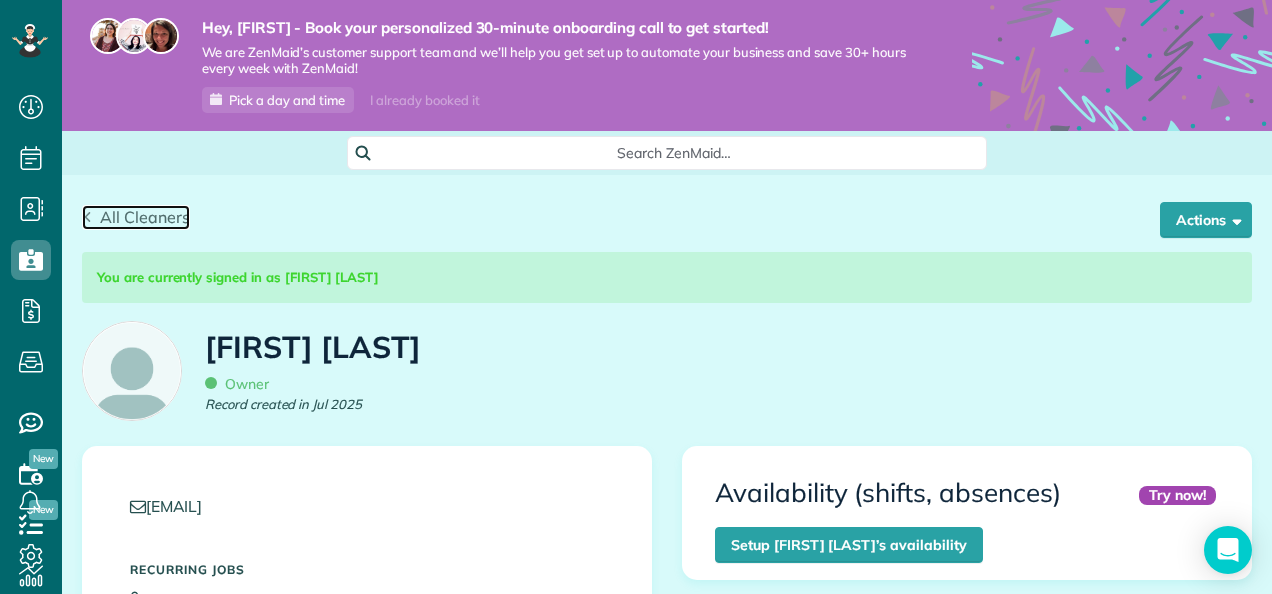 click on "All Cleaners" at bounding box center (136, 217) 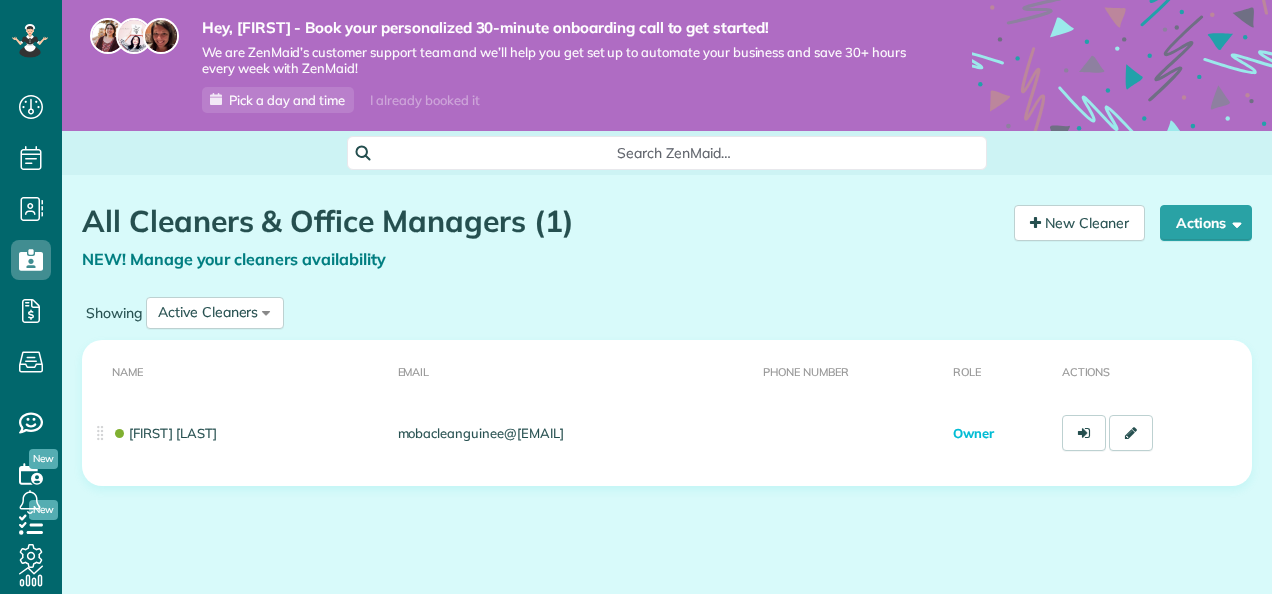 scroll, scrollTop: 0, scrollLeft: 0, axis: both 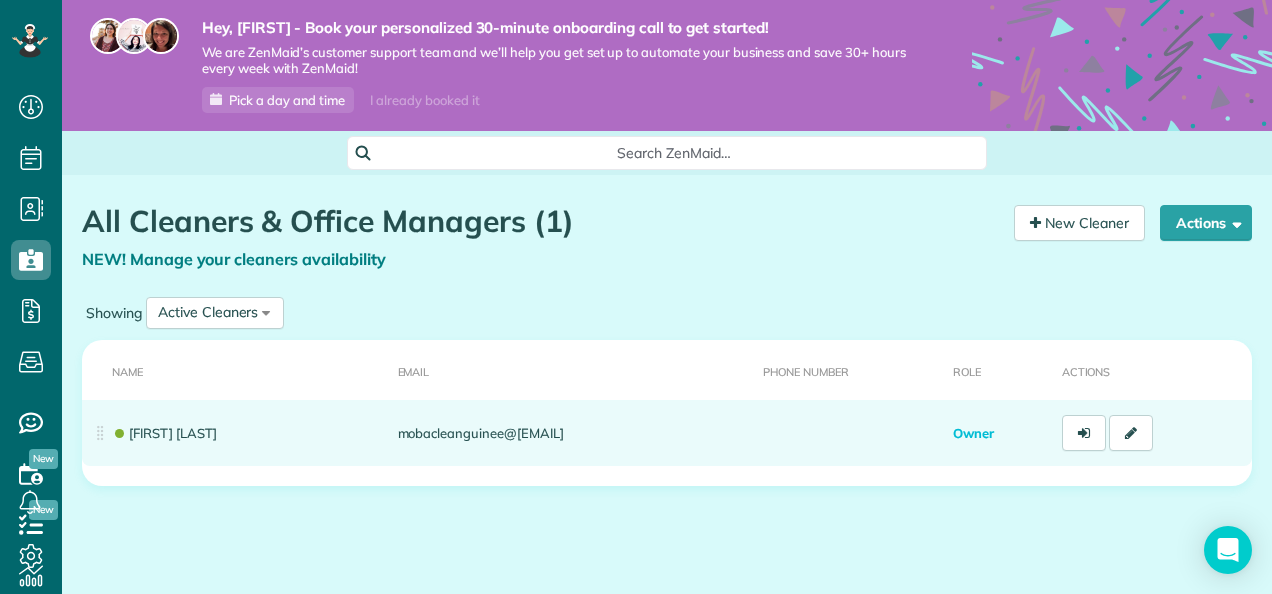 click on "Owner" at bounding box center [973, 433] 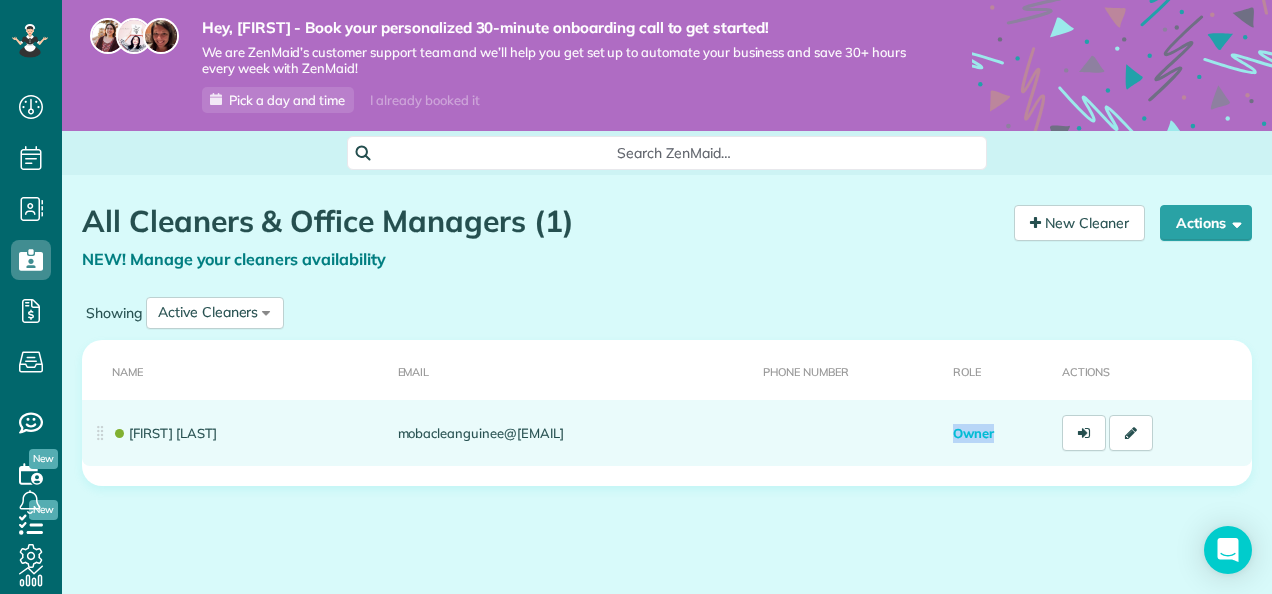click on "Owner" at bounding box center [973, 433] 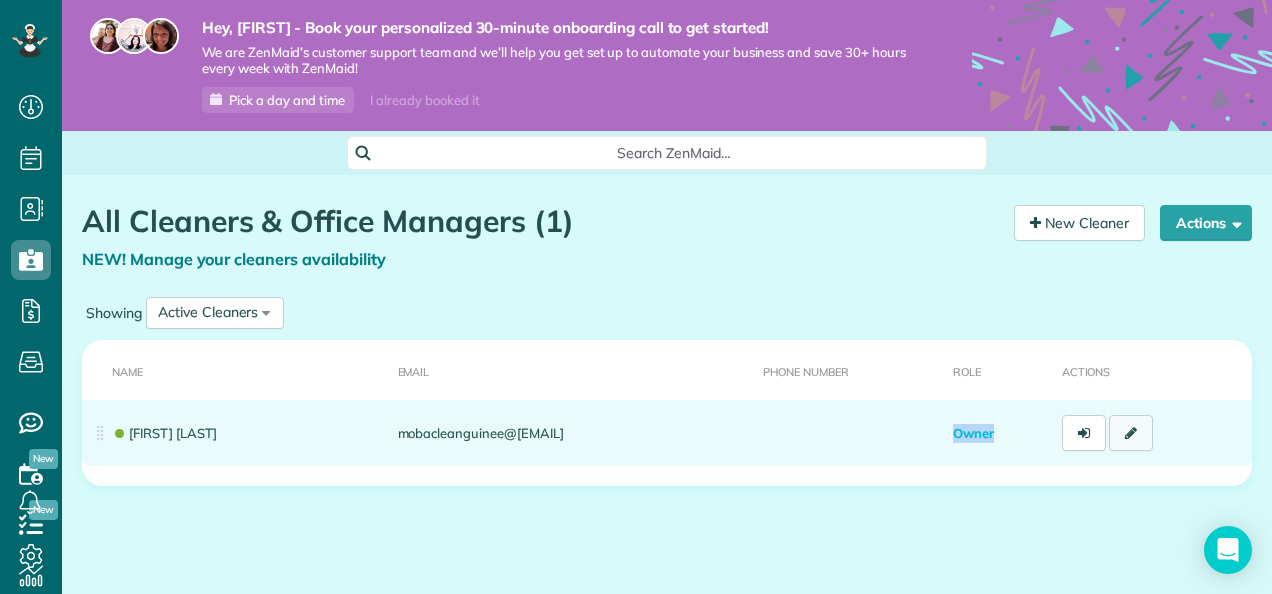 drag, startPoint x: 962, startPoint y: 434, endPoint x: 1115, endPoint y: 436, distance: 153.01308 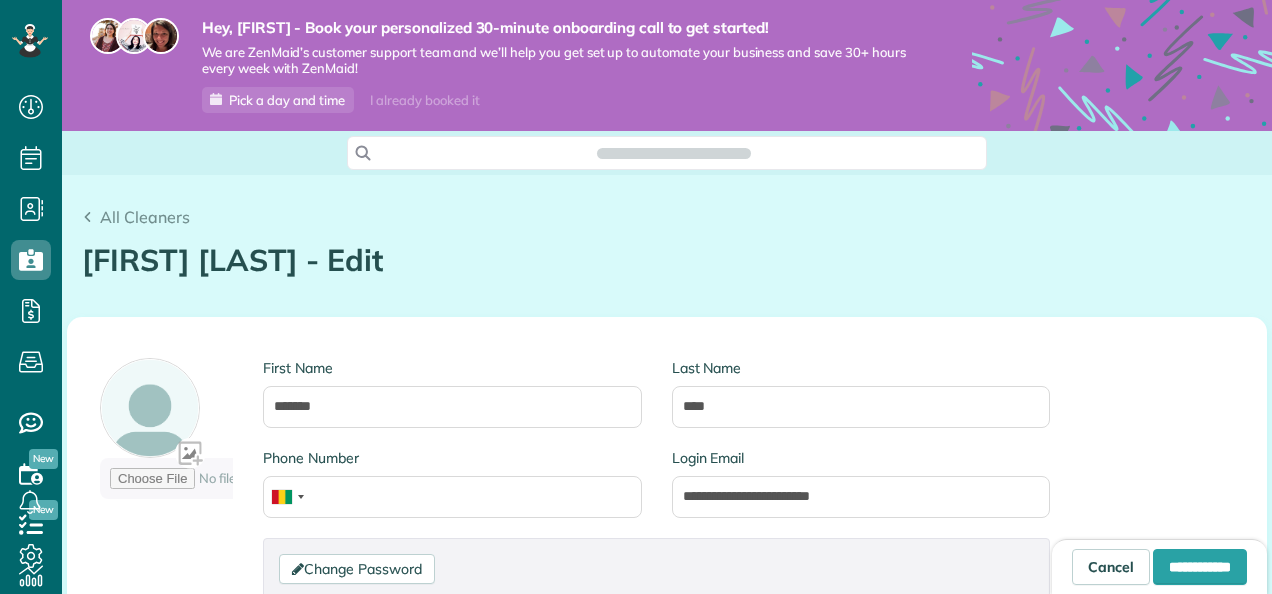scroll, scrollTop: 0, scrollLeft: 0, axis: both 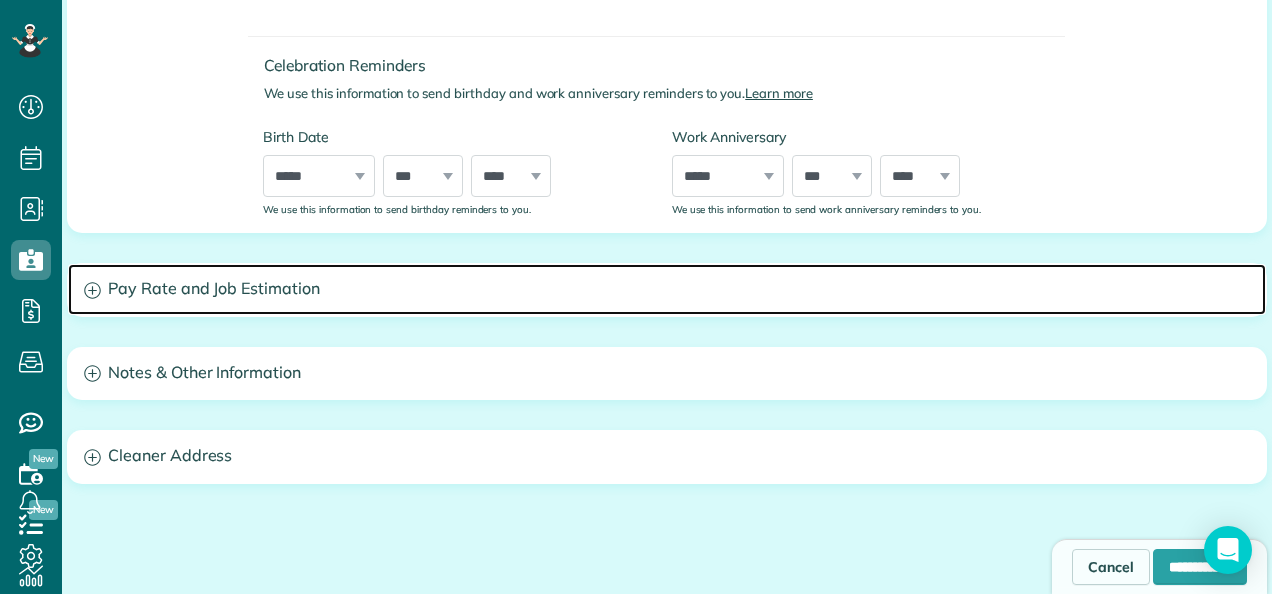 click on "Pay Rate and Job Estimation" at bounding box center (667, 289) 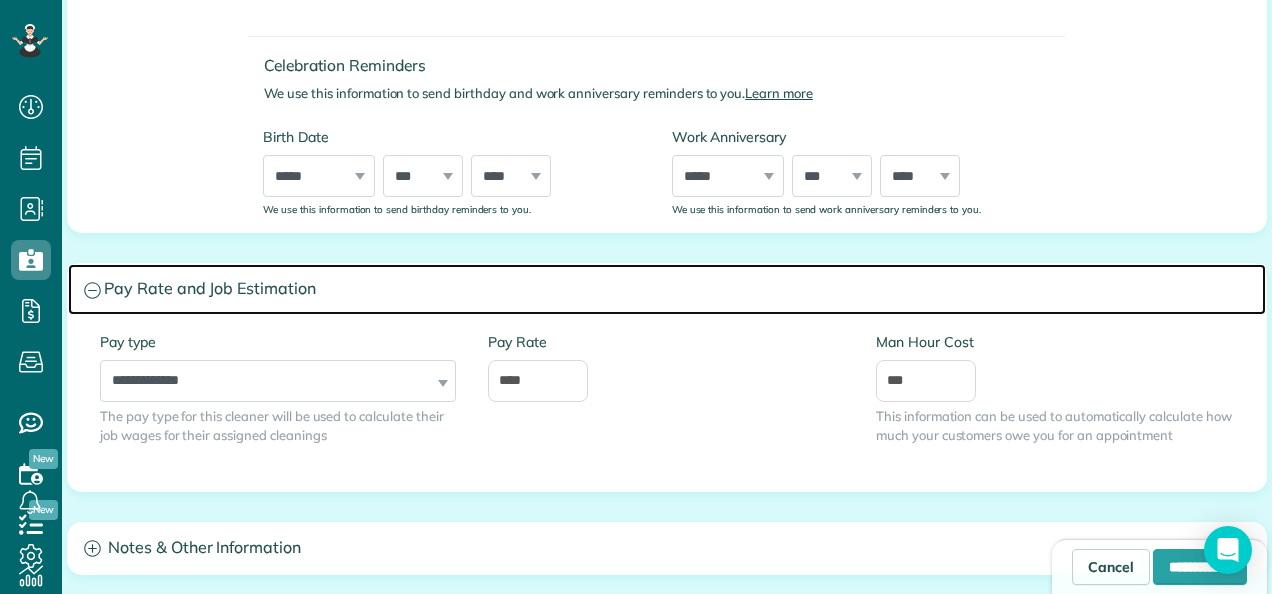 click on "Pay Rate and Job Estimation" at bounding box center [667, 289] 